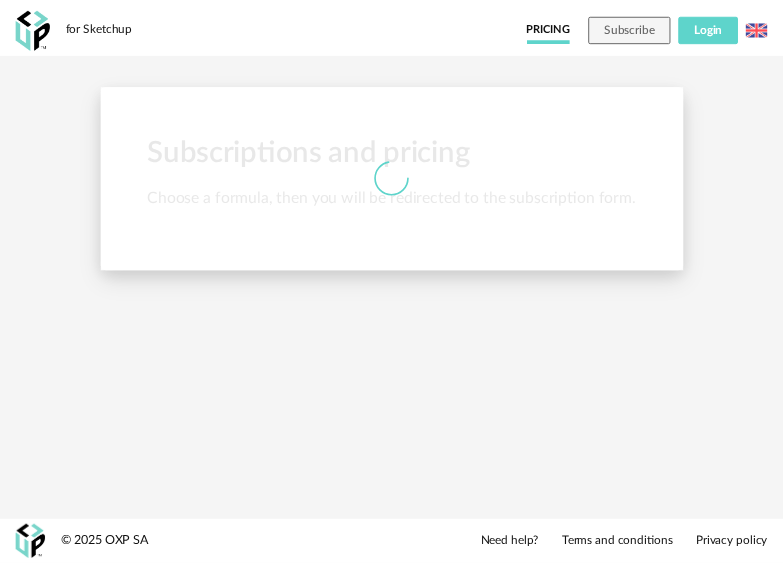scroll, scrollTop: 0, scrollLeft: 0, axis: both 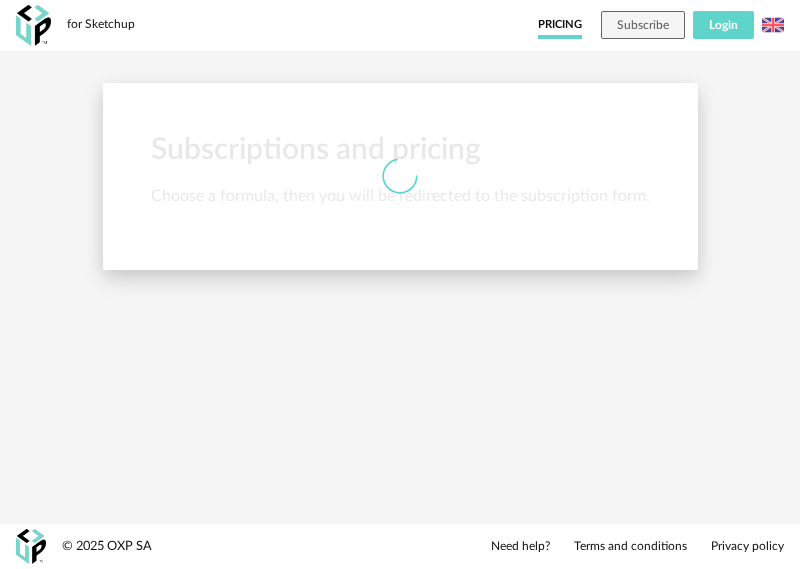 click on "Login" at bounding box center [723, 25] 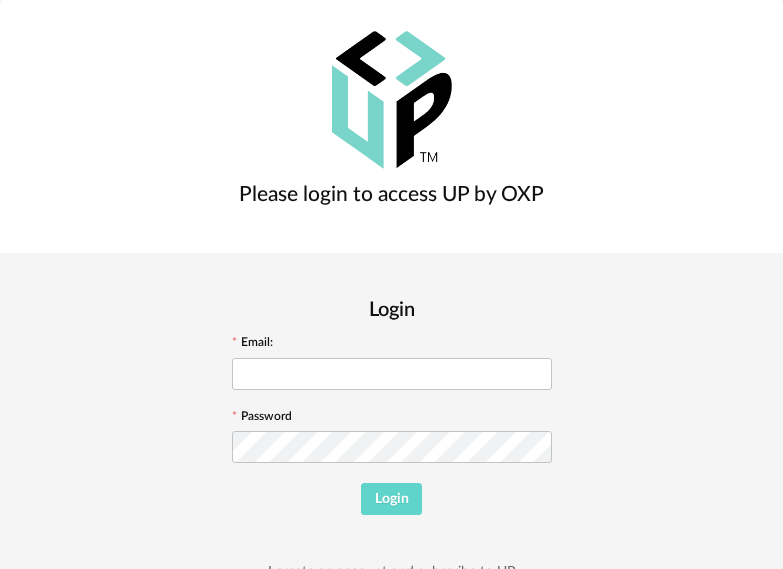scroll, scrollTop: 110, scrollLeft: 0, axis: vertical 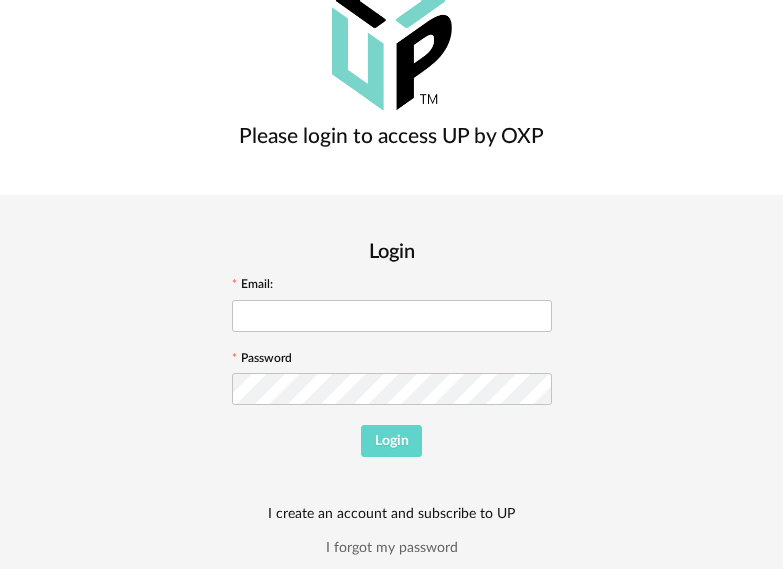 click on "I create an account and subscribe to UP" at bounding box center [391, 514] 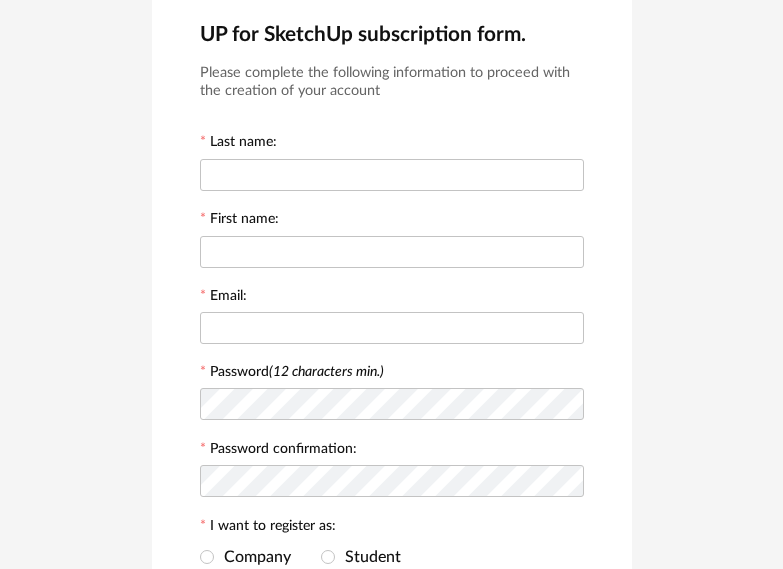 scroll, scrollTop: 0, scrollLeft: 0, axis: both 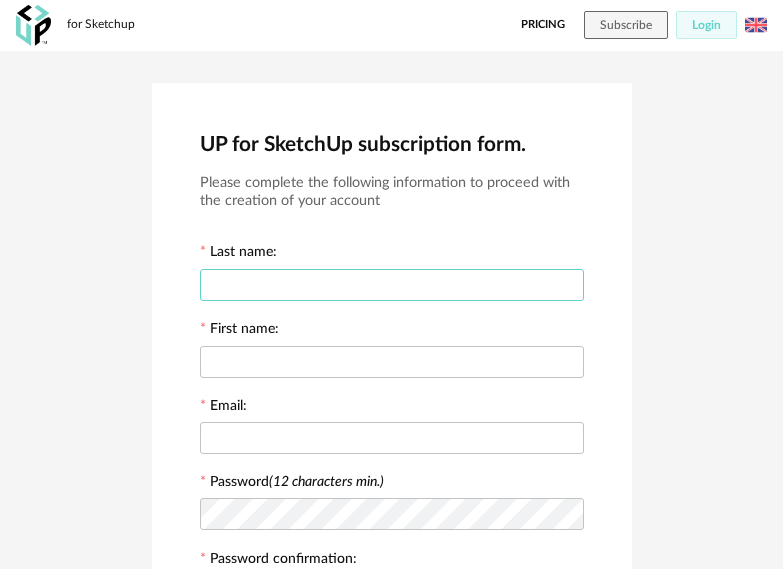 click at bounding box center [392, 285] 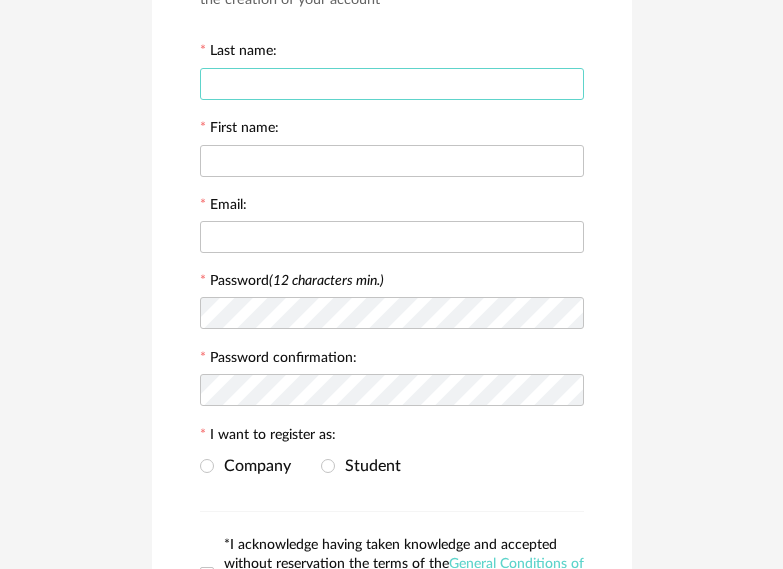 scroll, scrollTop: 200, scrollLeft: 0, axis: vertical 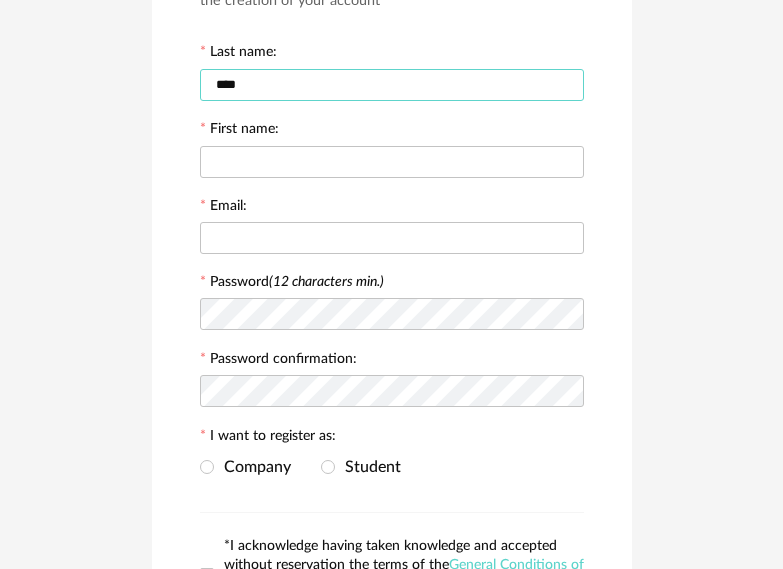 type on "****" 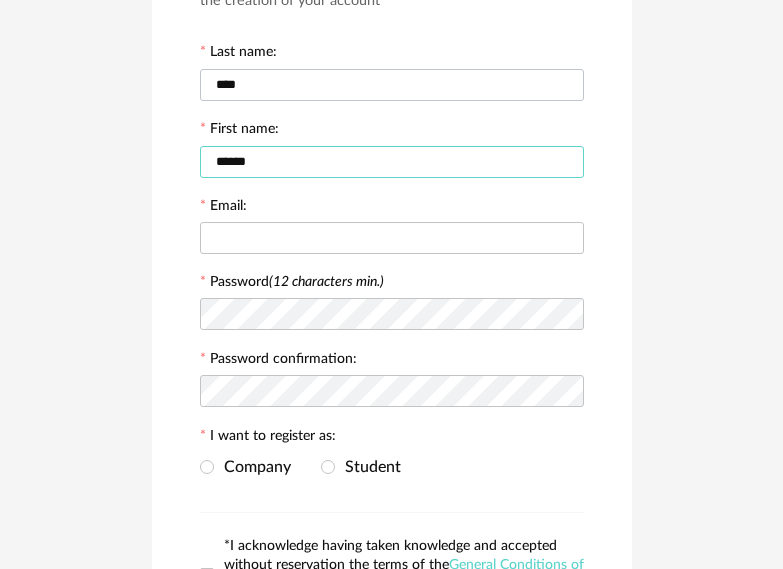 type on "******" 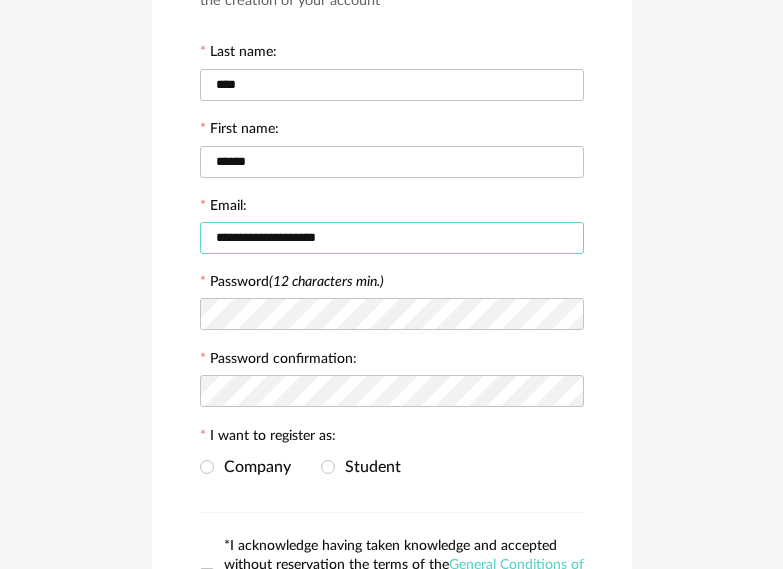 type on "**********" 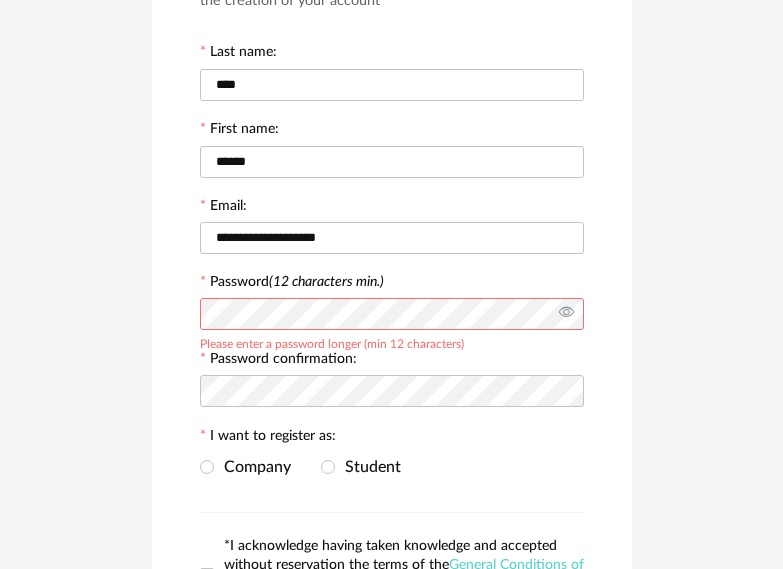 click at bounding box center (566, 314) 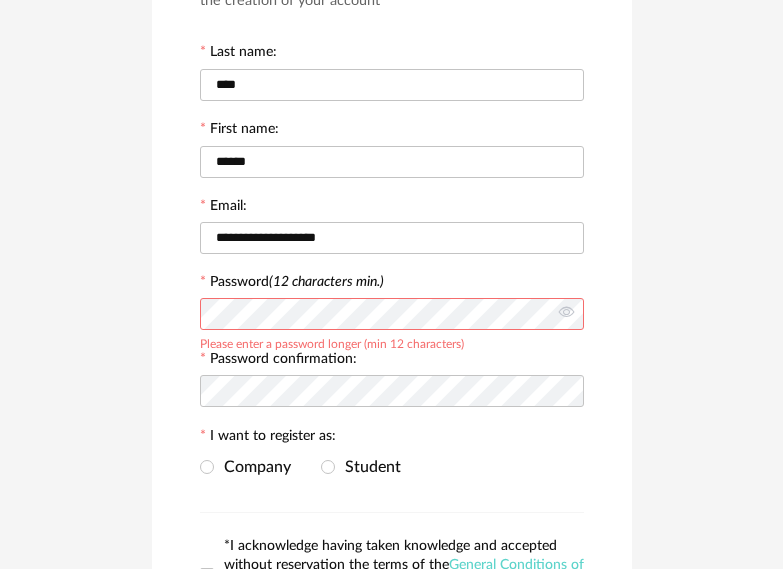 click on "**********" at bounding box center (391, 304) 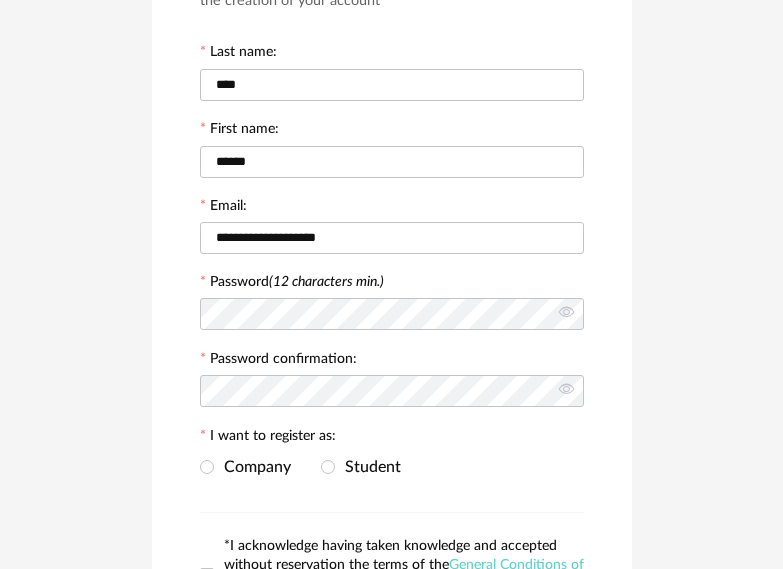 click on "**********" at bounding box center [392, 326] 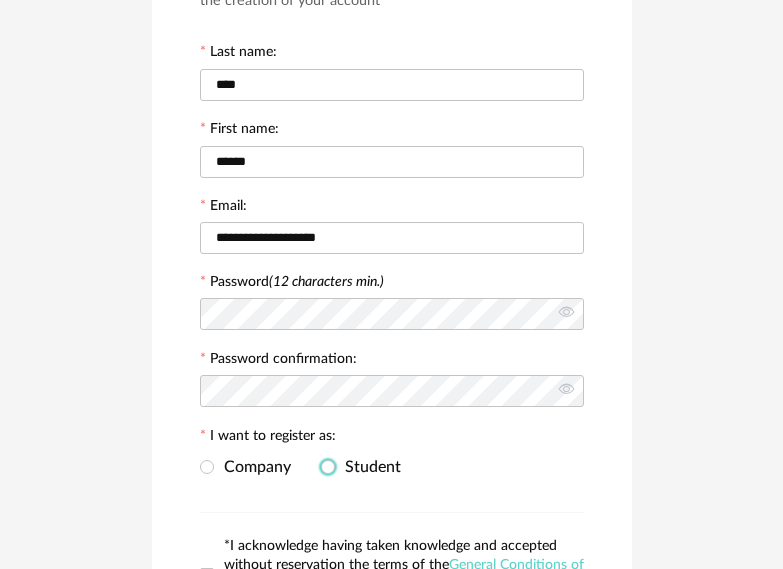 click on "Student" at bounding box center [368, 467] 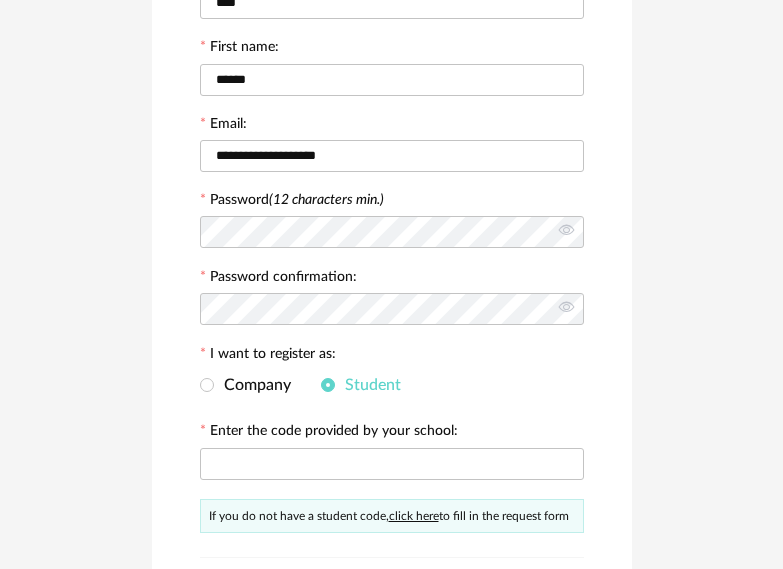 scroll, scrollTop: 500, scrollLeft: 0, axis: vertical 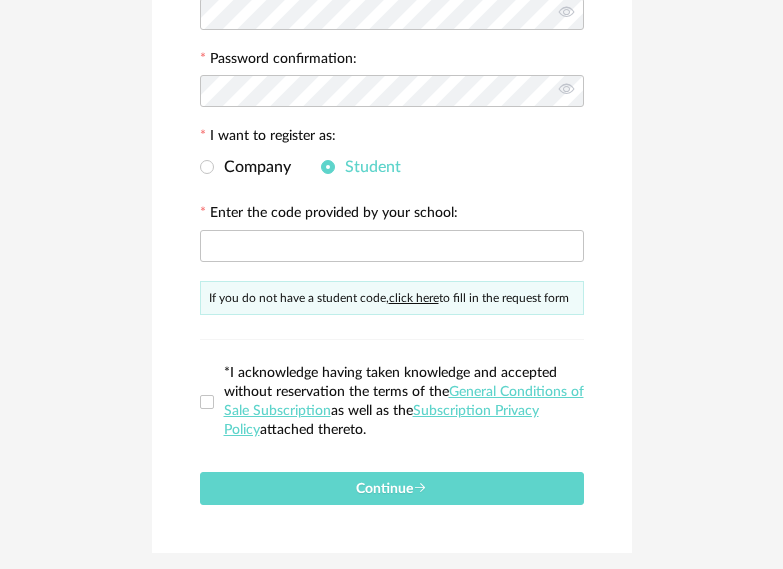 click on "Company   Student" at bounding box center (392, 168) 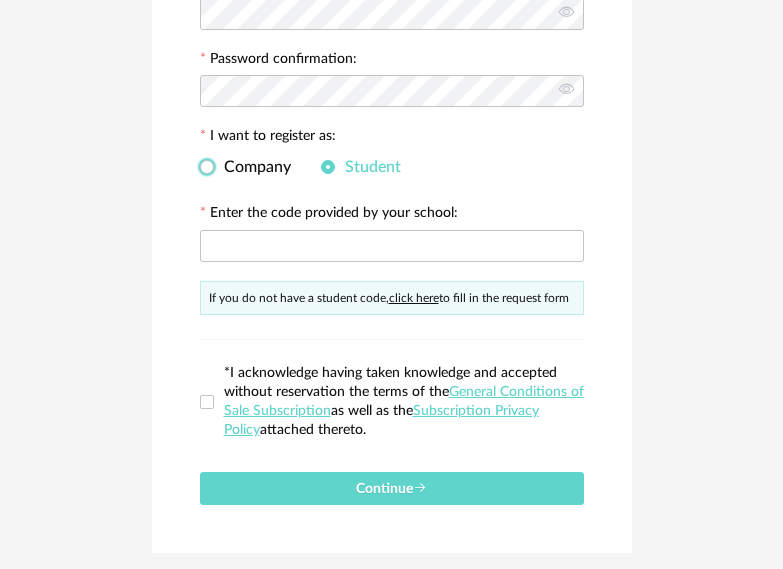 click on "Company" at bounding box center [252, 167] 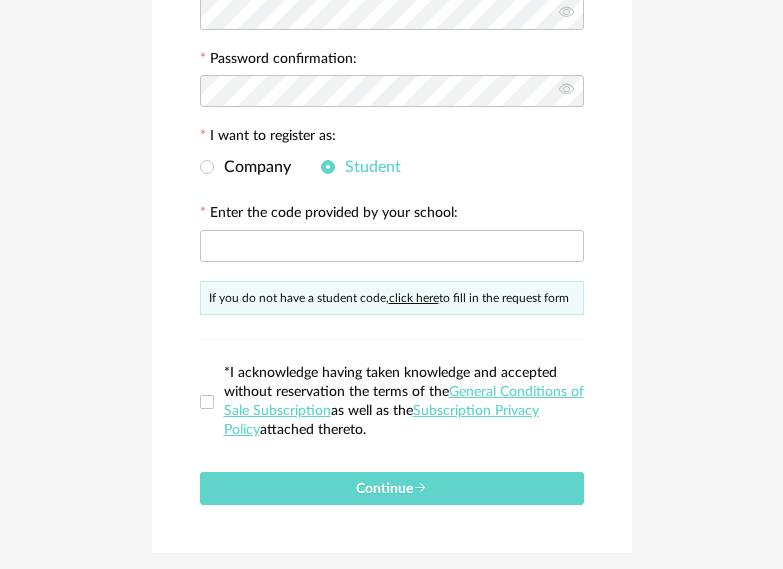 scroll, scrollTop: 433, scrollLeft: 0, axis: vertical 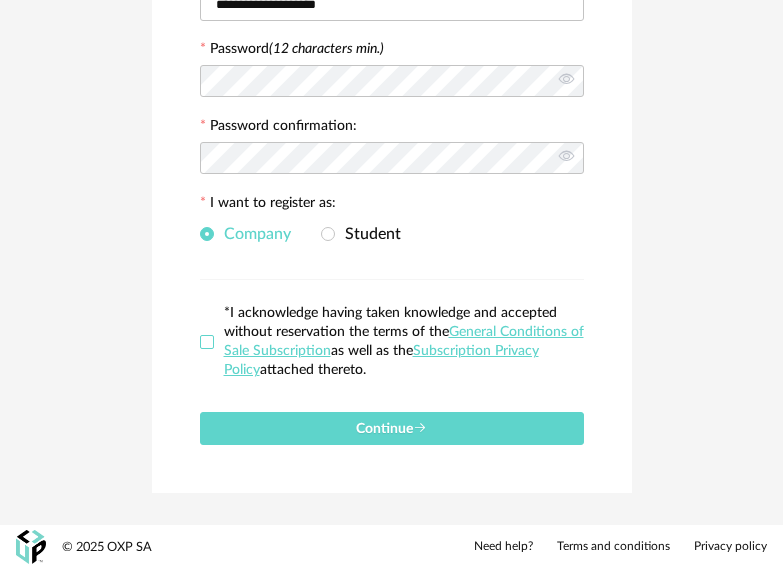 click at bounding box center (207, 342) 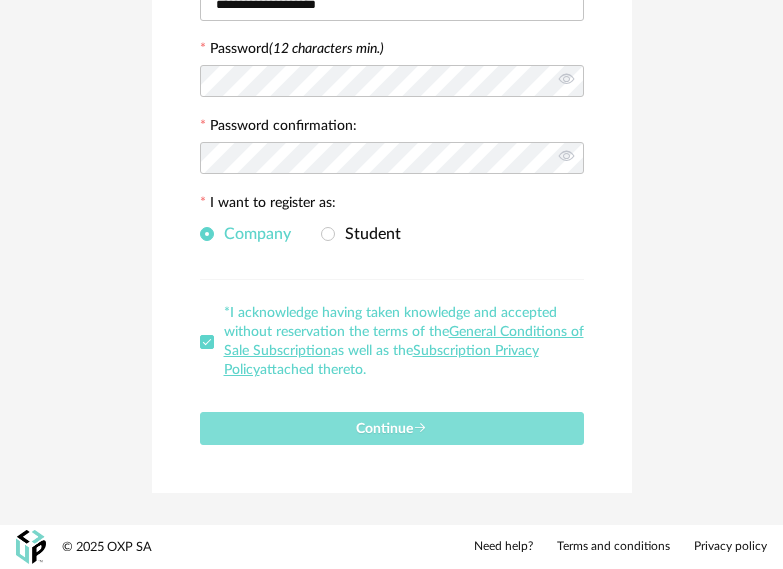 click on "Continue" at bounding box center (392, 428) 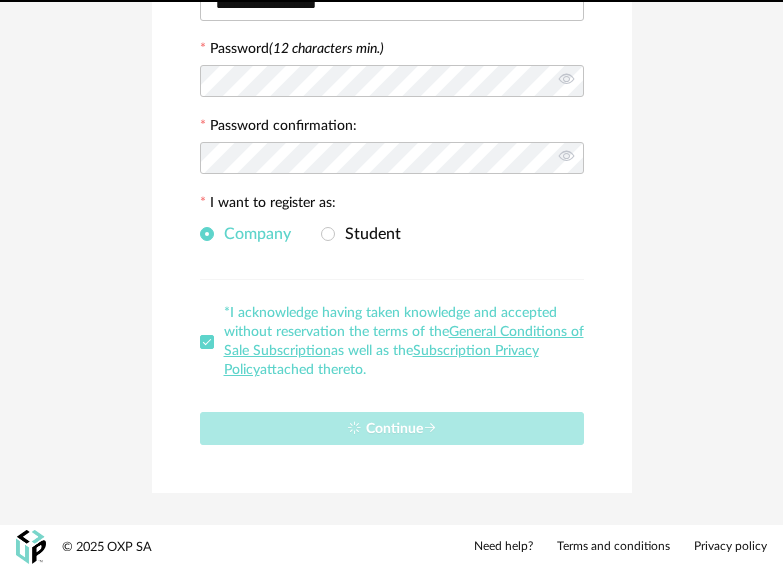 type 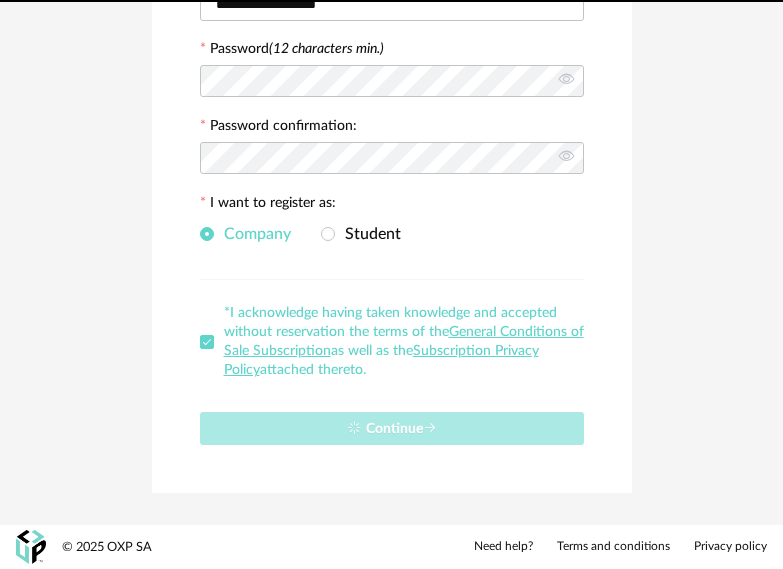 scroll, scrollTop: 0, scrollLeft: 0, axis: both 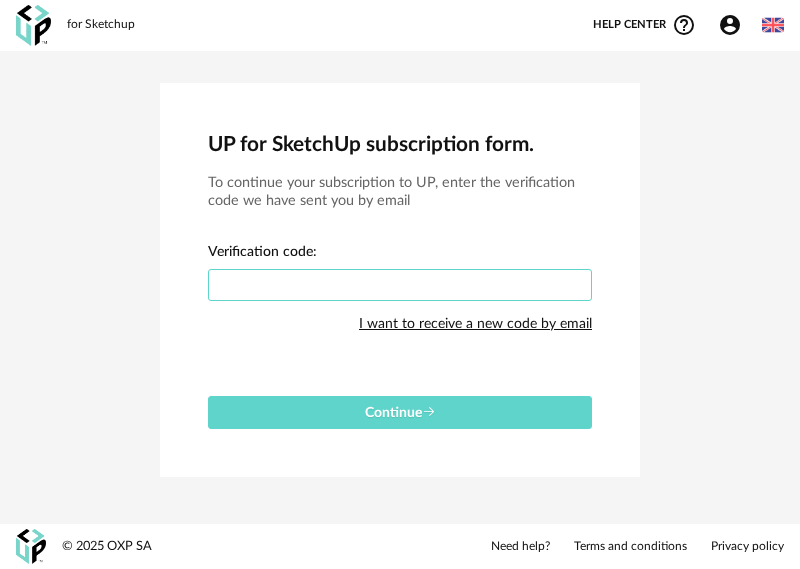 click at bounding box center (400, 285) 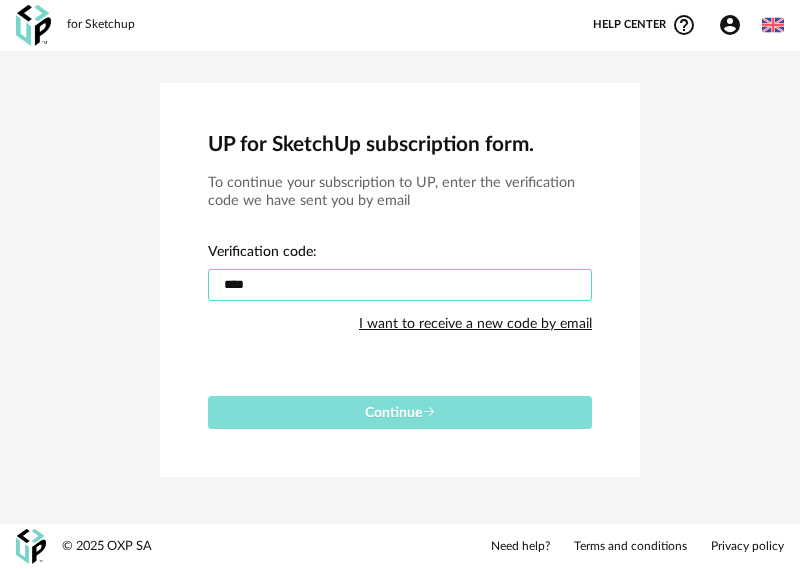type on "****" 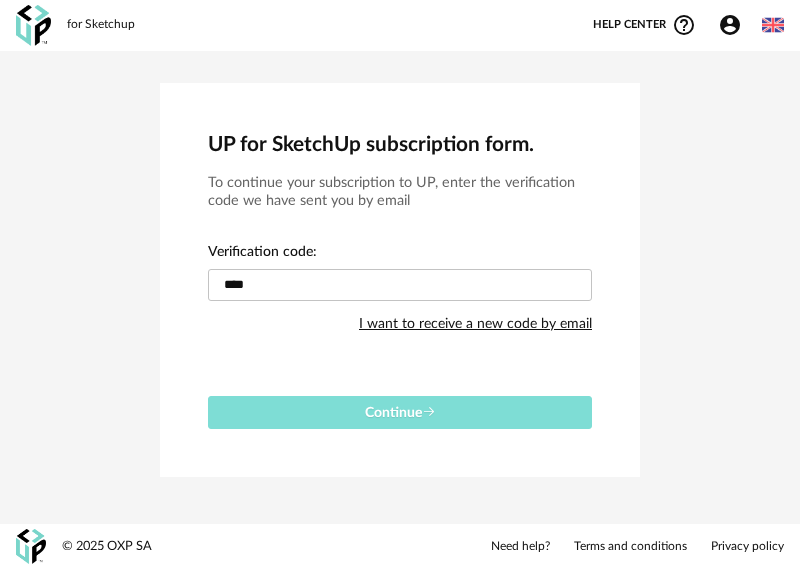 click on "Continue" at bounding box center (400, 412) 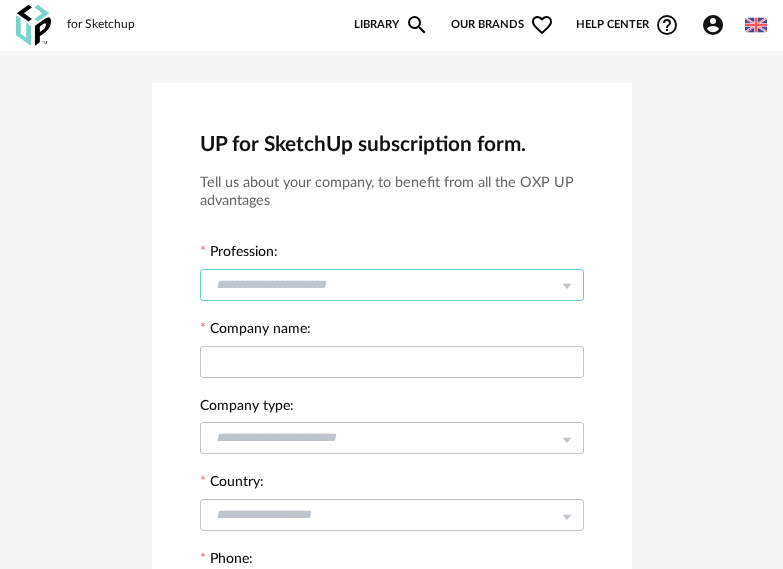 click at bounding box center [392, 285] 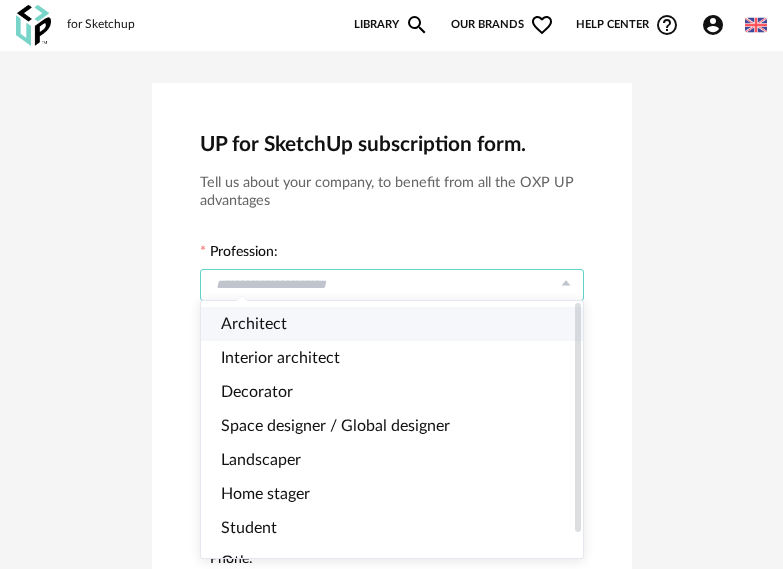 click on "Architect" at bounding box center (400, 324) 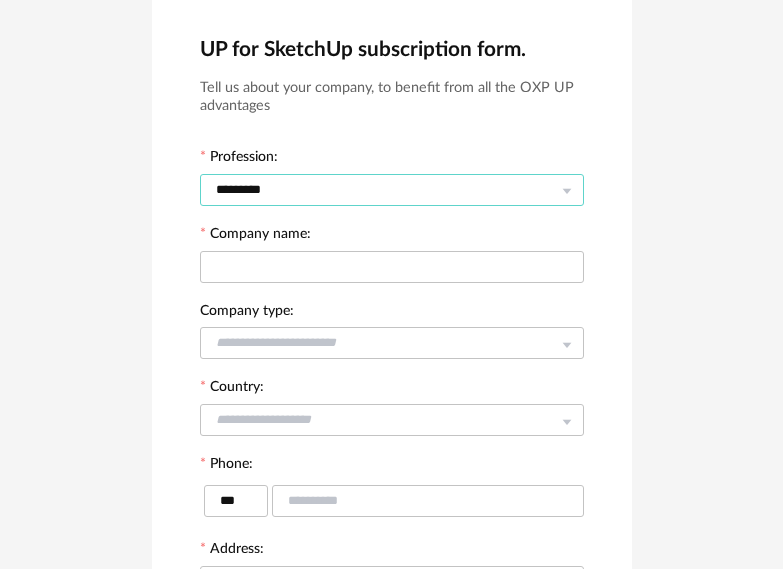 scroll, scrollTop: 200, scrollLeft: 0, axis: vertical 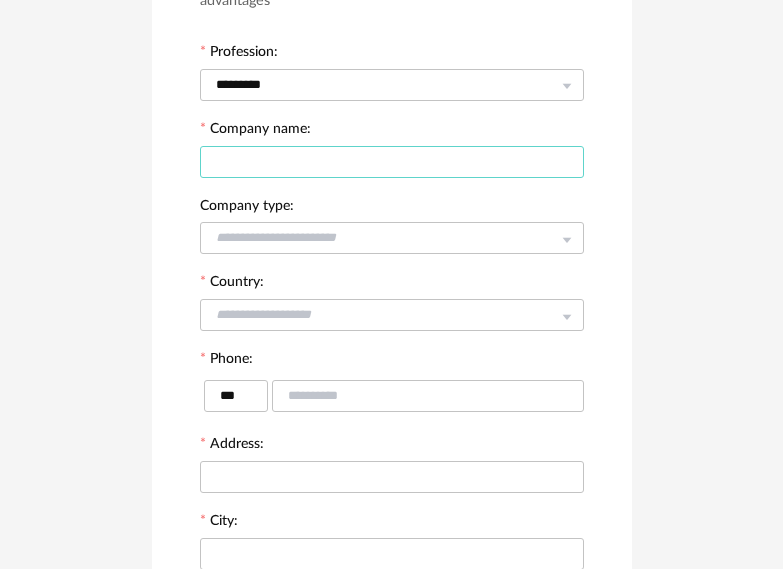 click at bounding box center [392, 162] 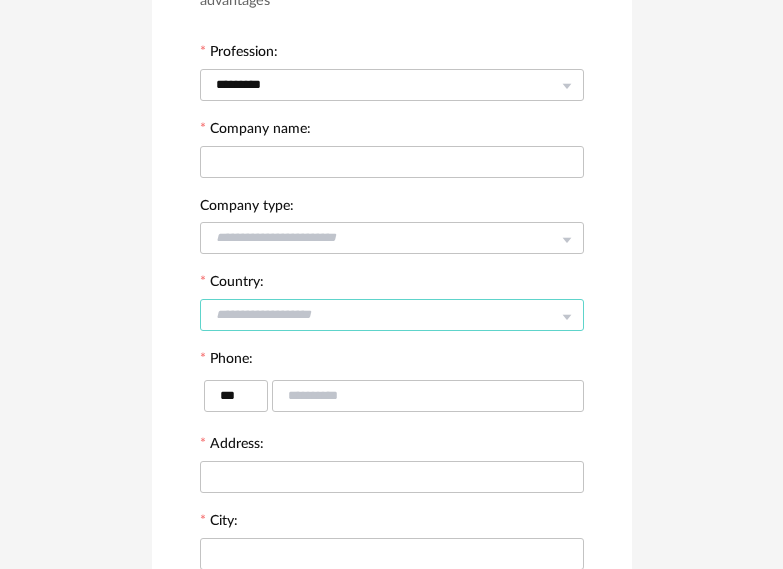 click at bounding box center [392, 315] 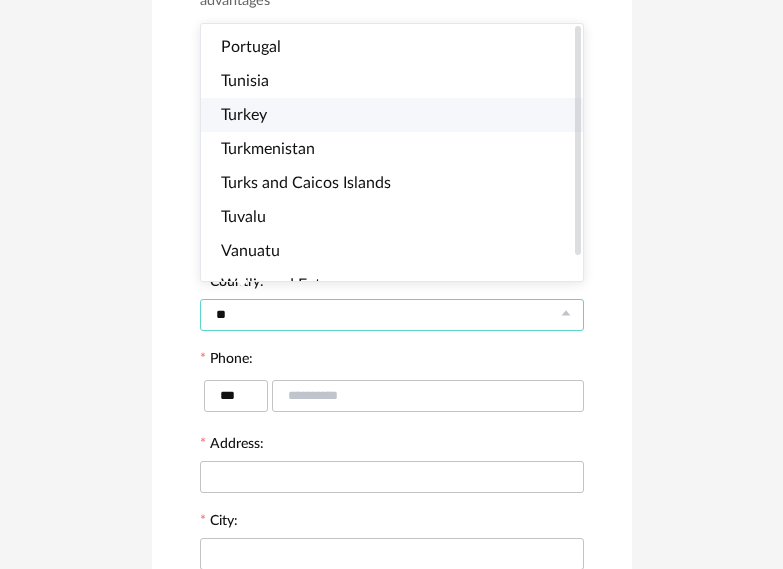 click on "Turkey" at bounding box center [400, 115] 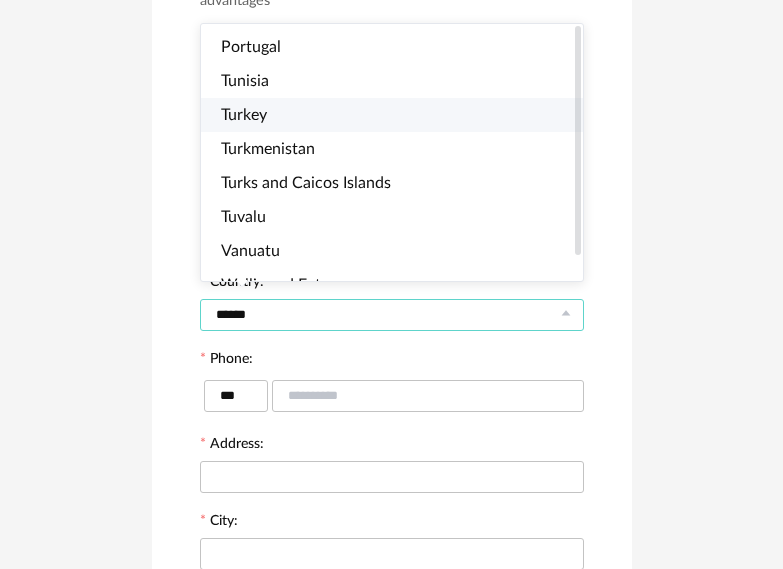type on "***" 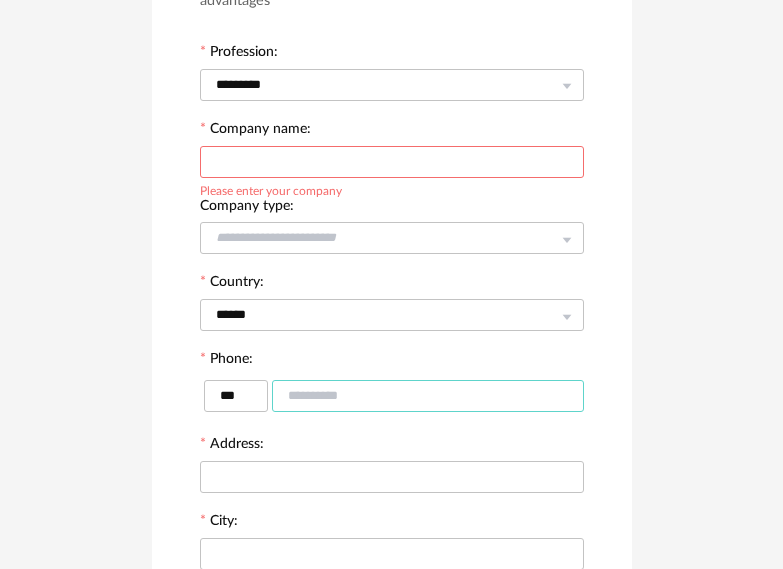 click at bounding box center [428, 396] 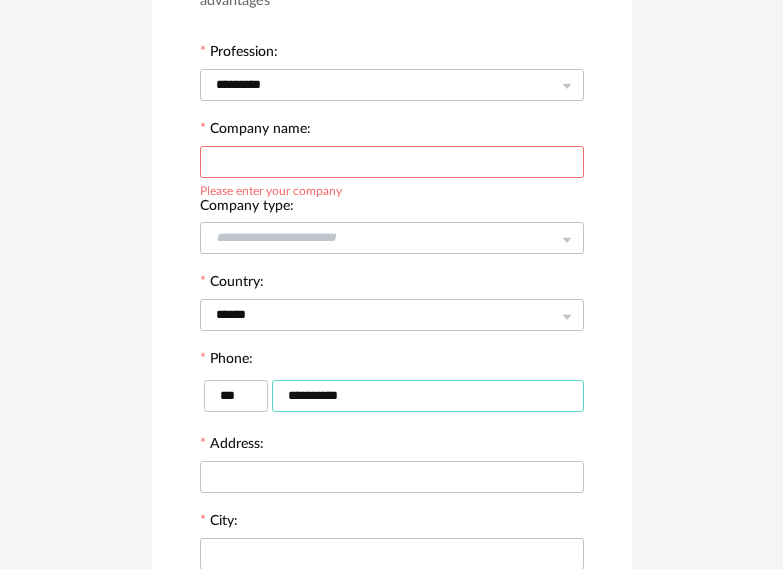 type on "**********" 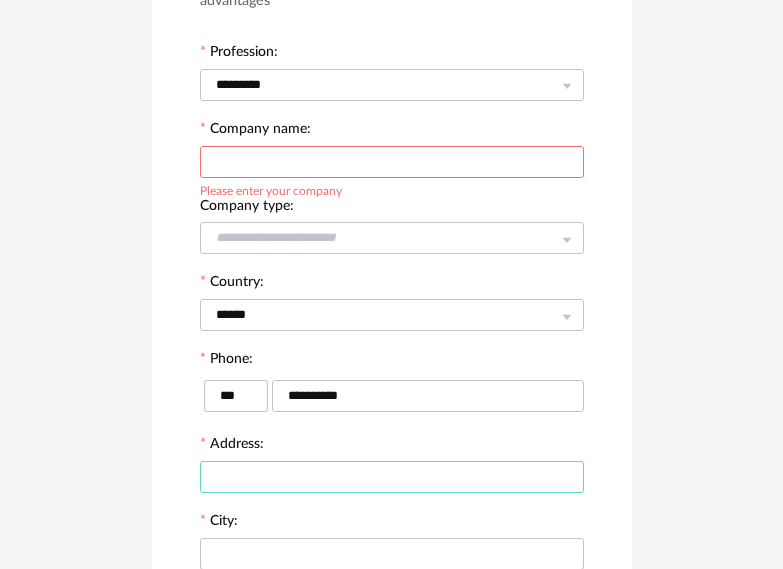 click at bounding box center (392, 477) 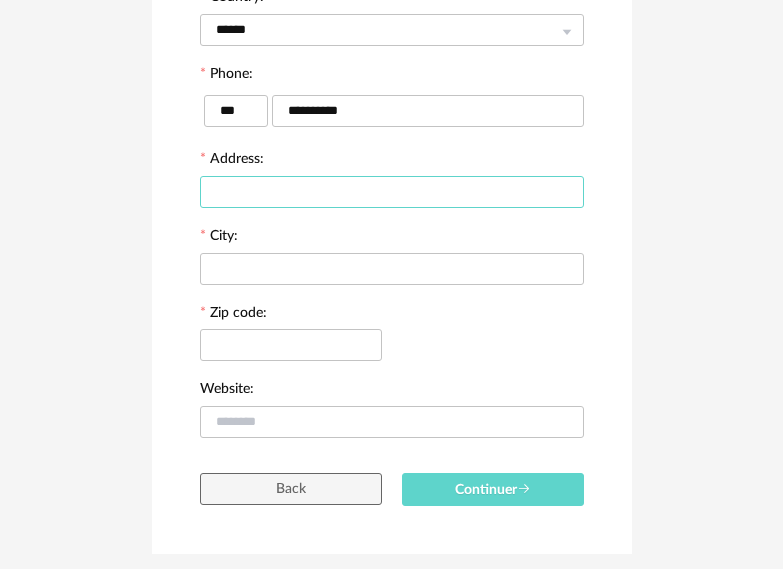 scroll, scrollTop: 500, scrollLeft: 0, axis: vertical 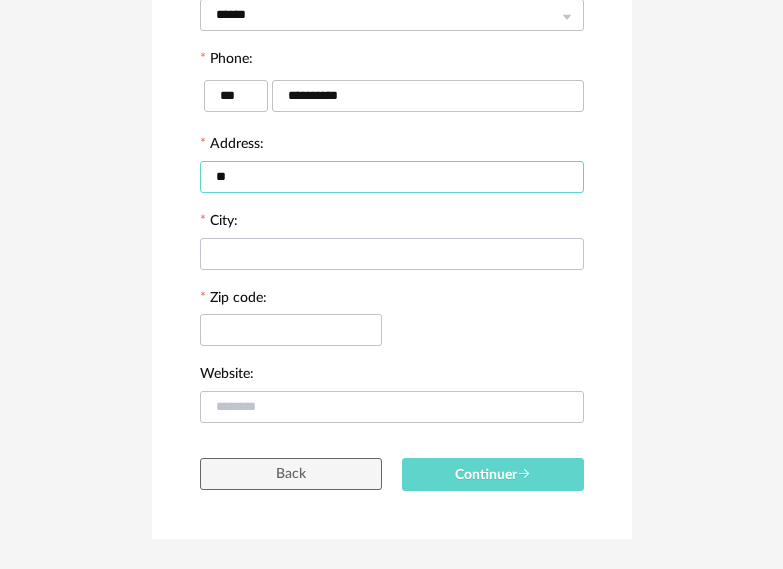 type on "*" 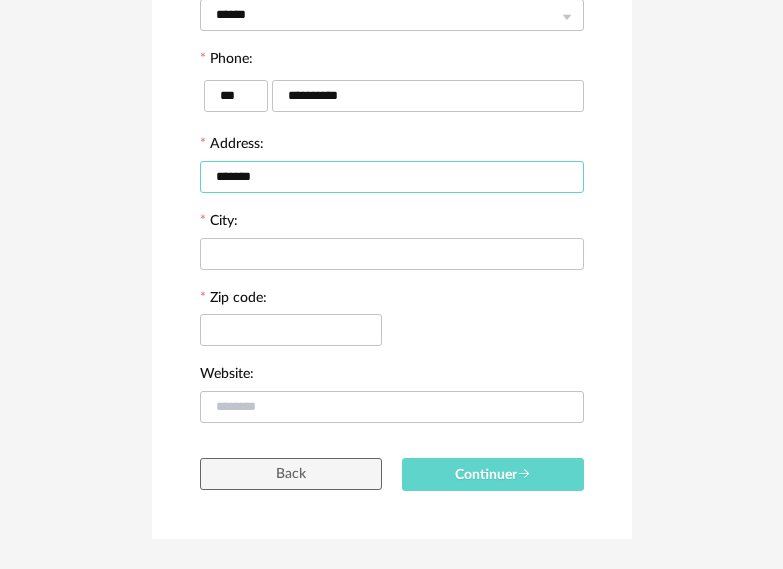 type on "*******" 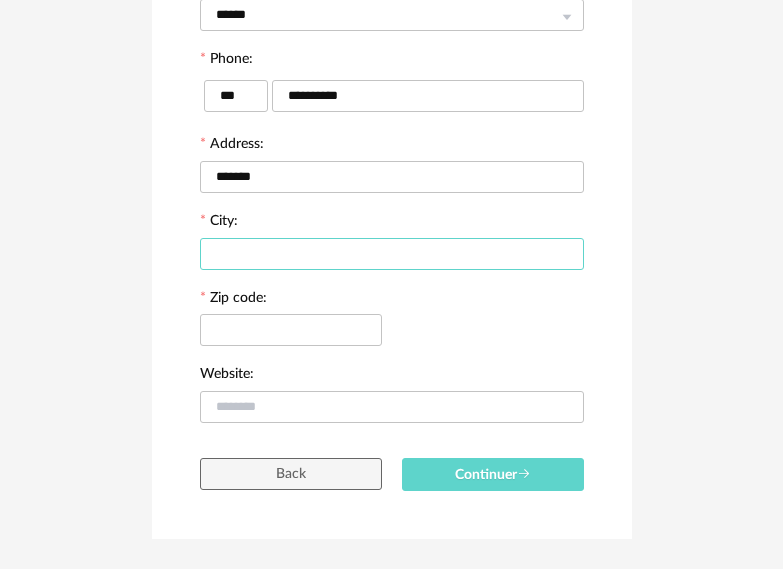 click at bounding box center (392, 254) 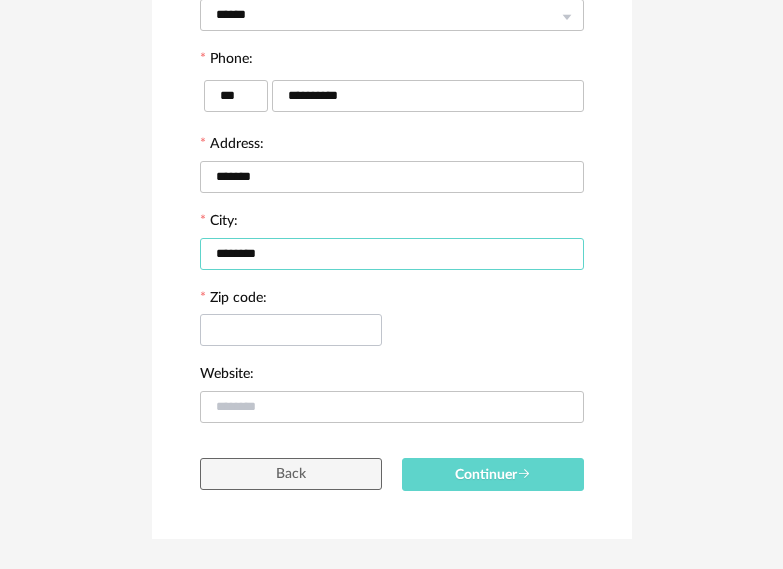 type on "********" 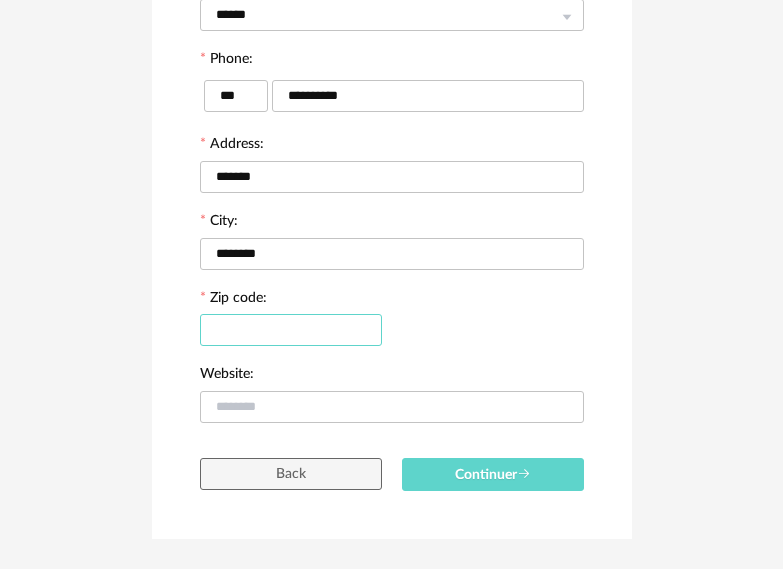 click at bounding box center [291, 330] 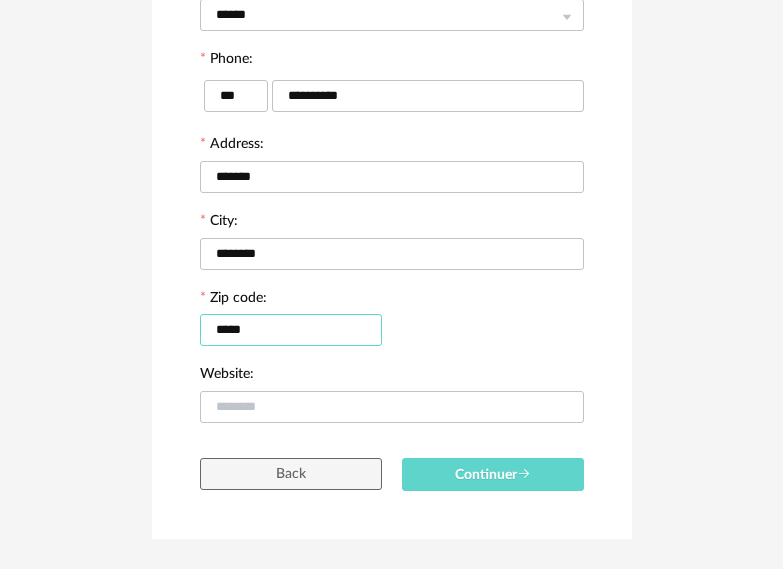 type on "*****" 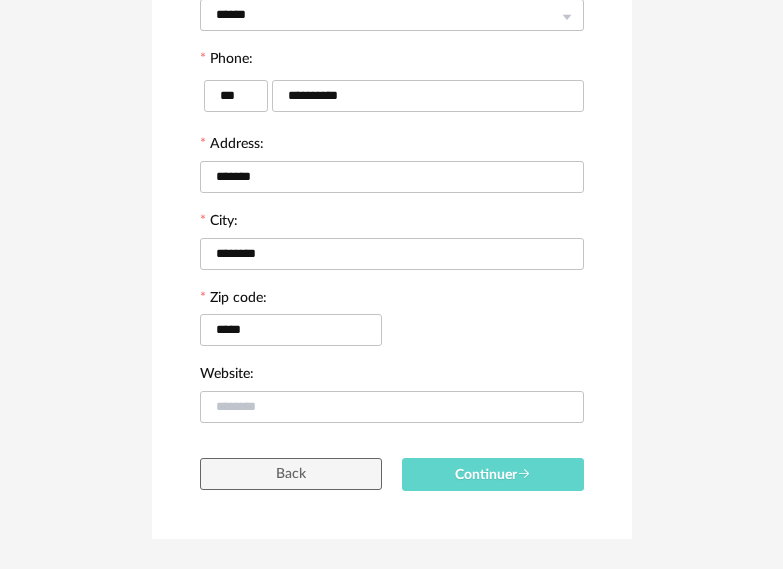 click on "Zip code: *****" at bounding box center (392, 327) 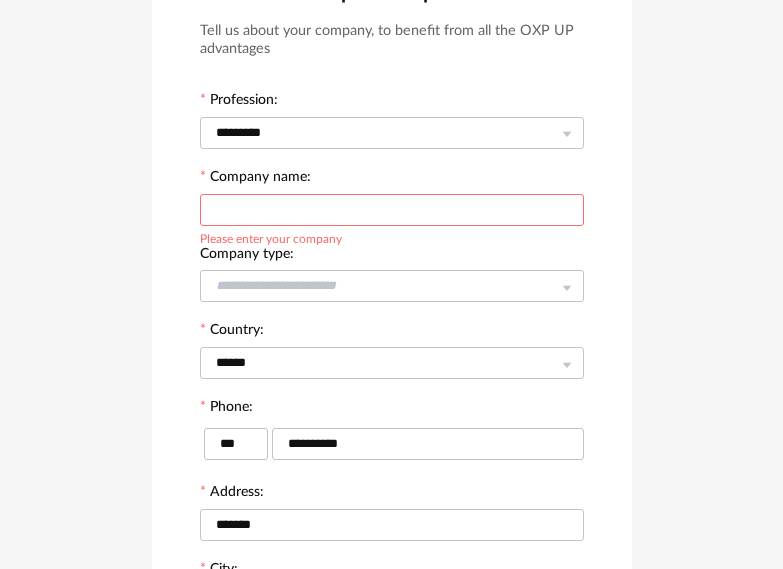 scroll, scrollTop: 100, scrollLeft: 0, axis: vertical 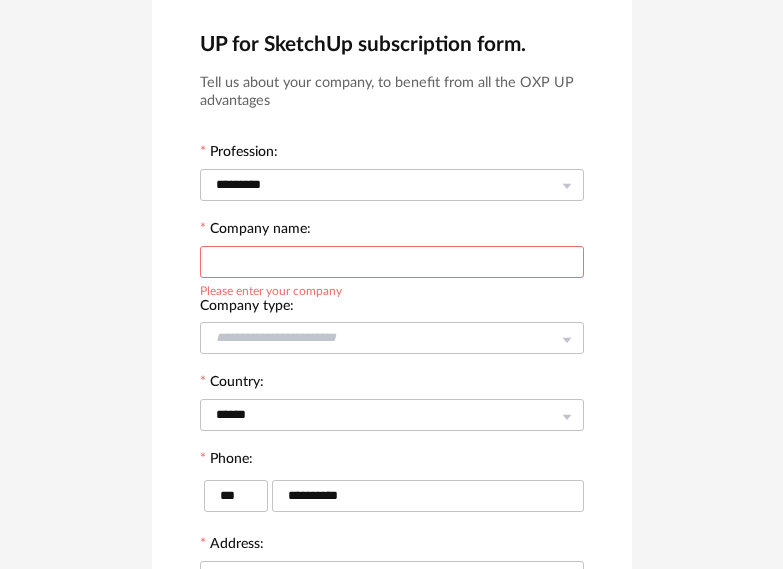 click at bounding box center [392, 262] 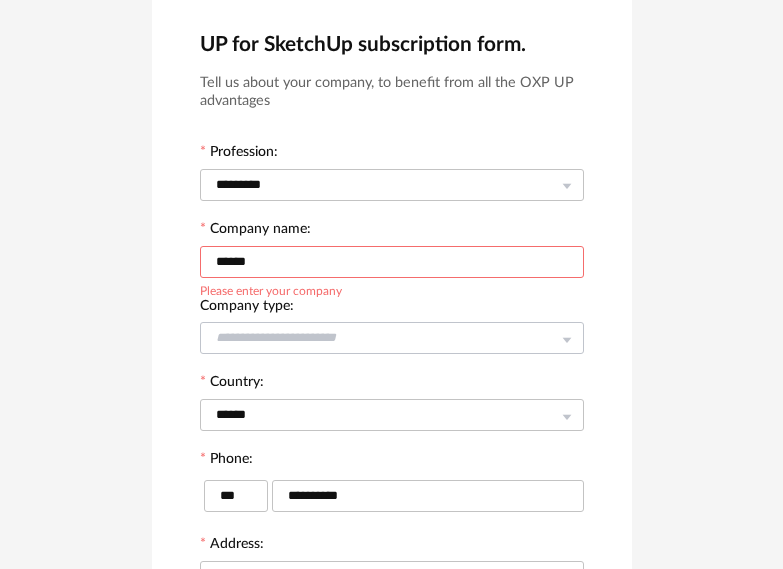 type on "******" 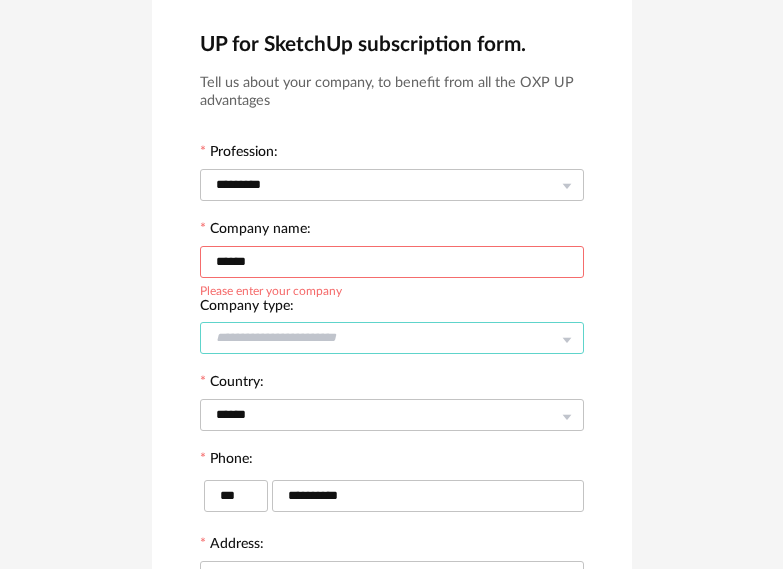 click at bounding box center [392, 338] 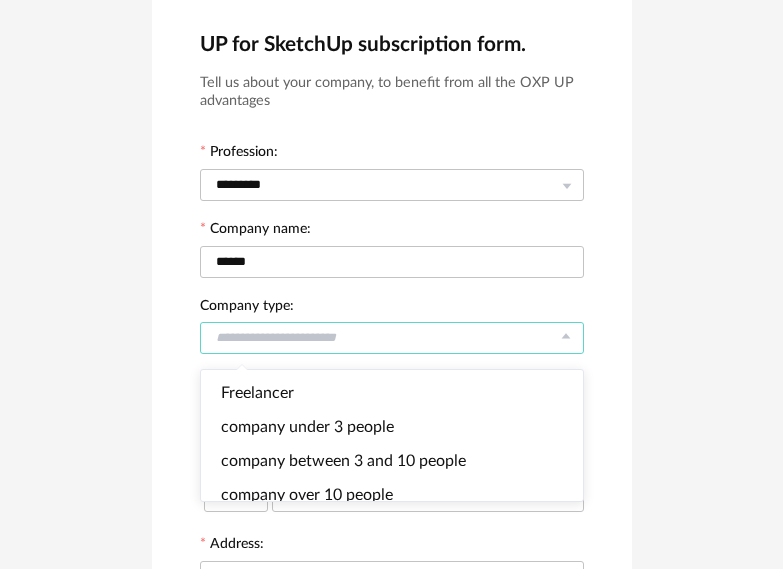 click at bounding box center [392, 338] 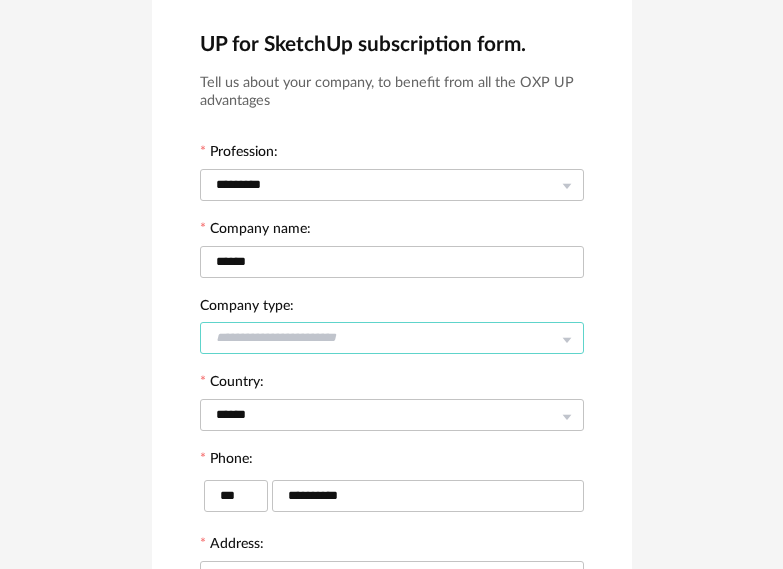 click at bounding box center (392, 338) 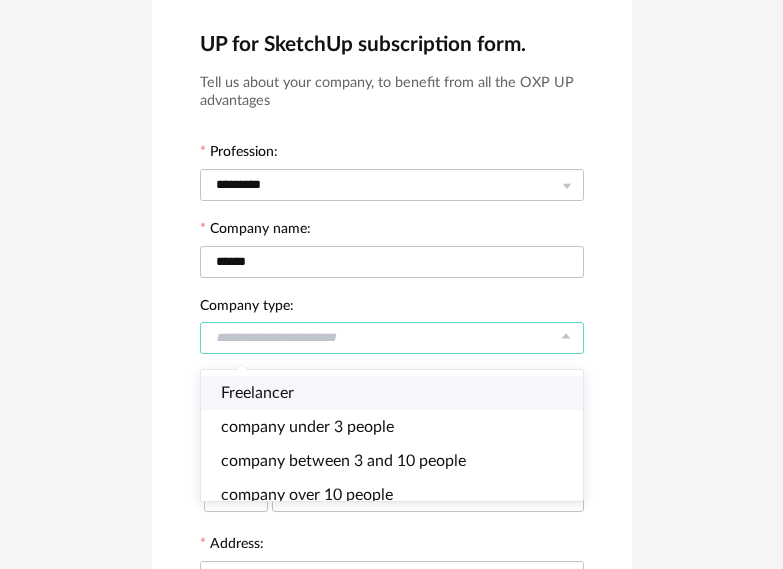 click on "Freelancer" at bounding box center (400, 393) 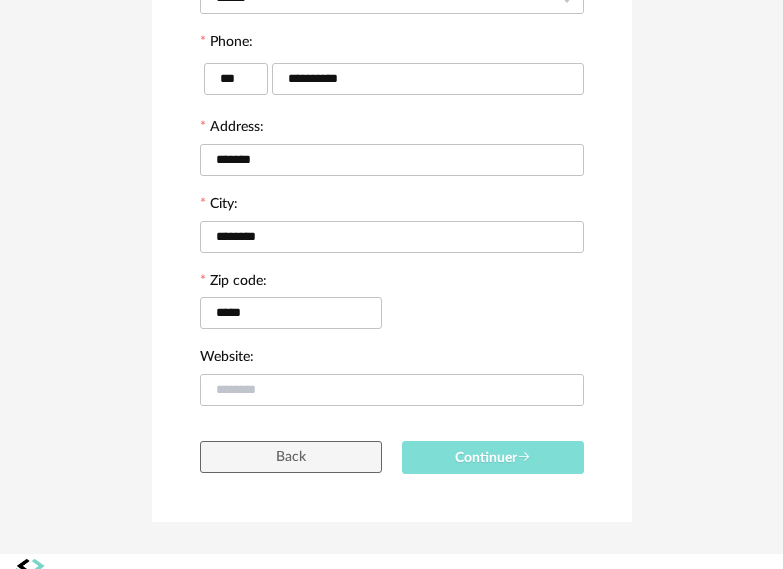 scroll, scrollTop: 547, scrollLeft: 0, axis: vertical 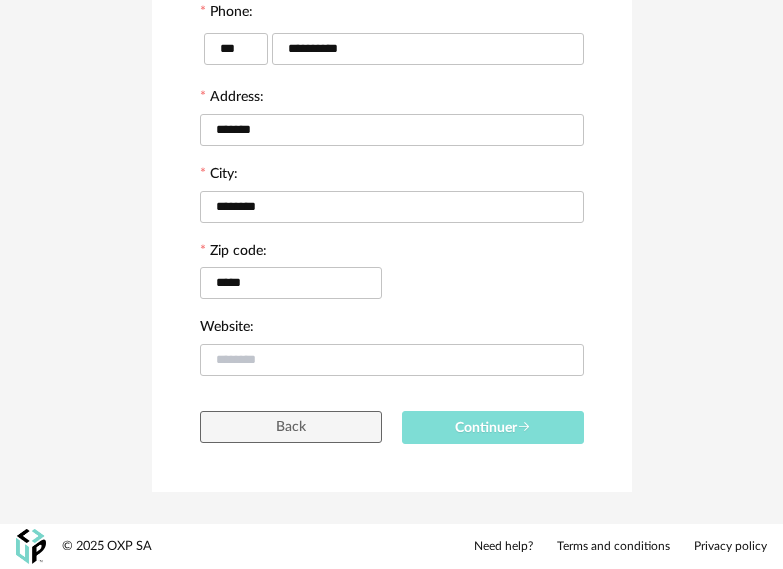 click on "Continuer" at bounding box center [493, 427] 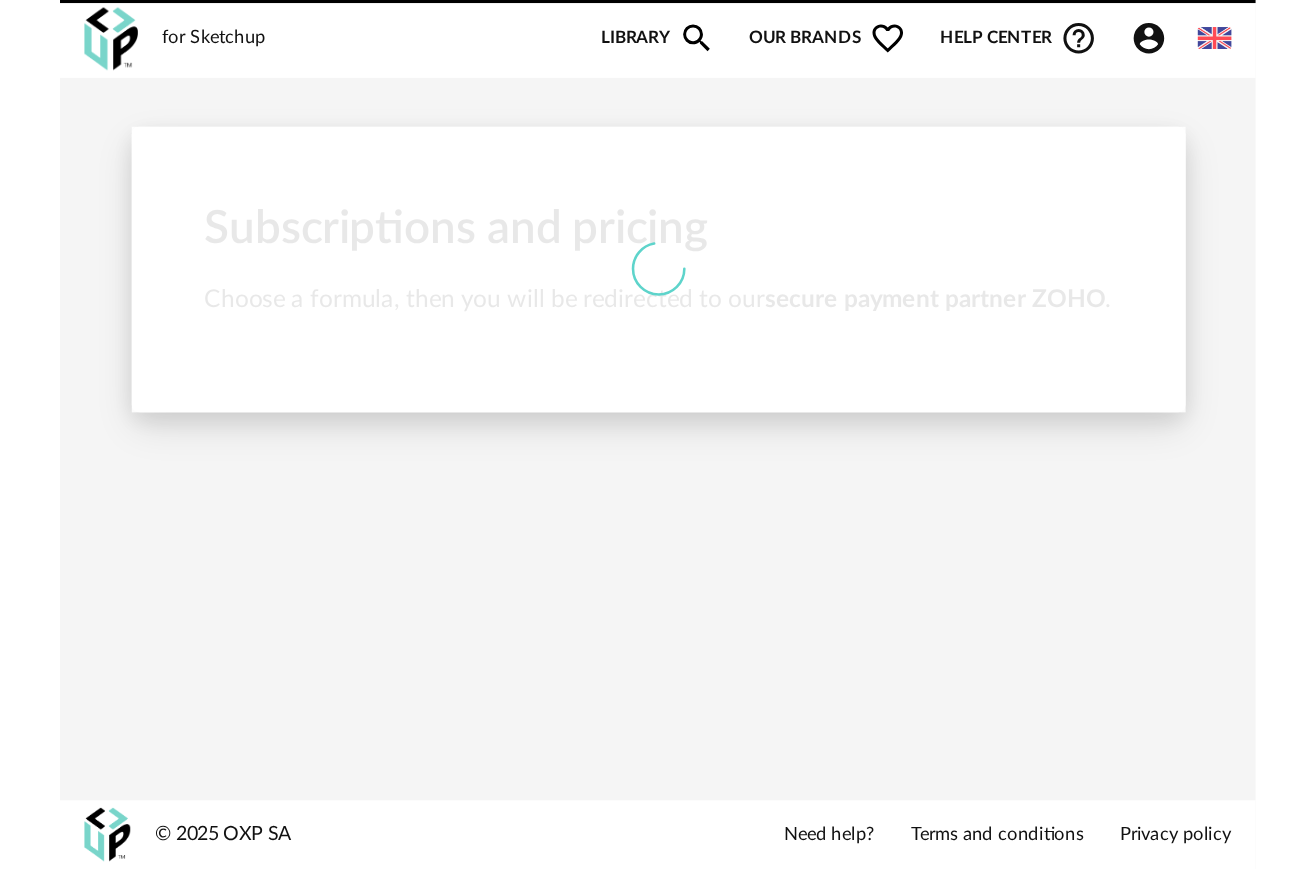 scroll, scrollTop: 0, scrollLeft: 0, axis: both 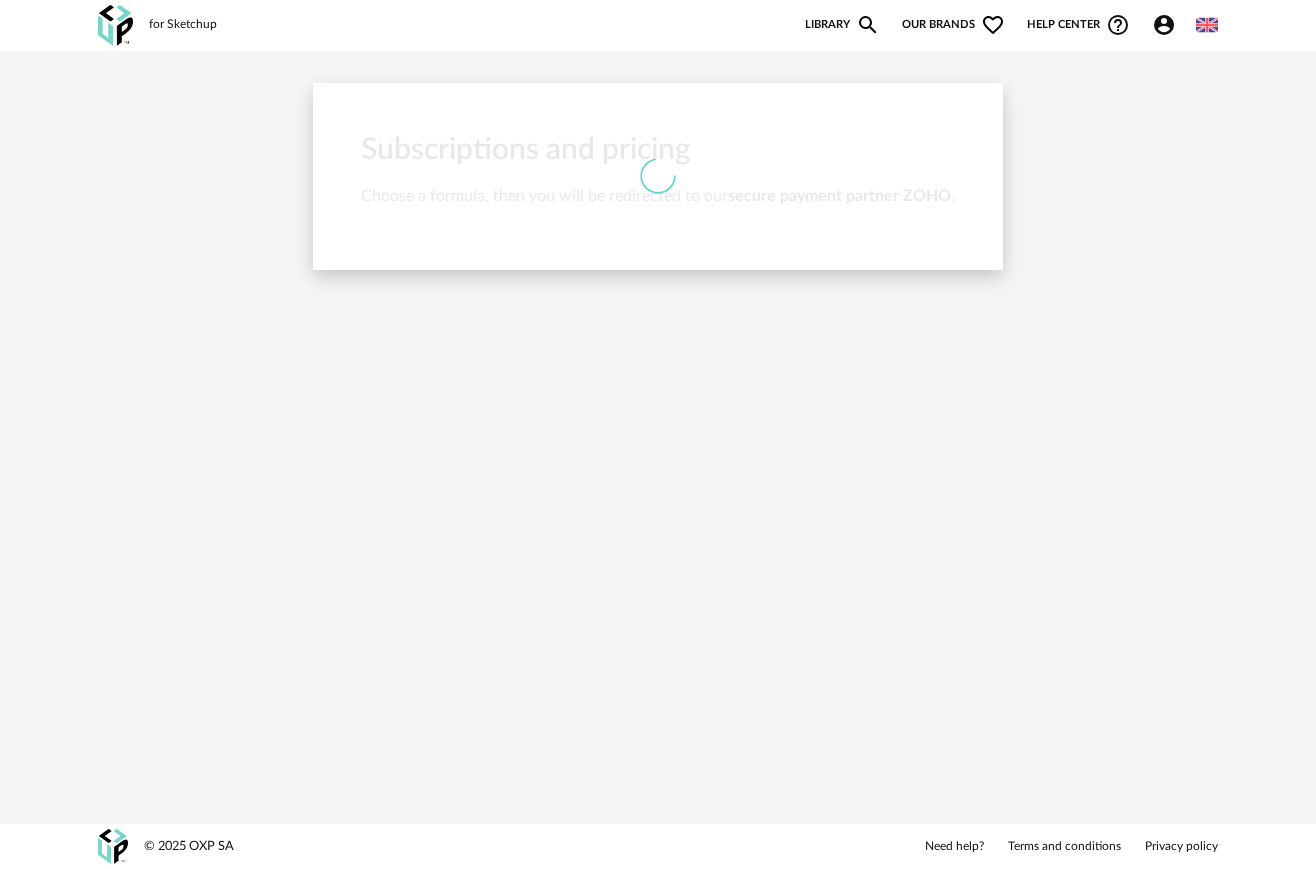 click on "Magnify icon" 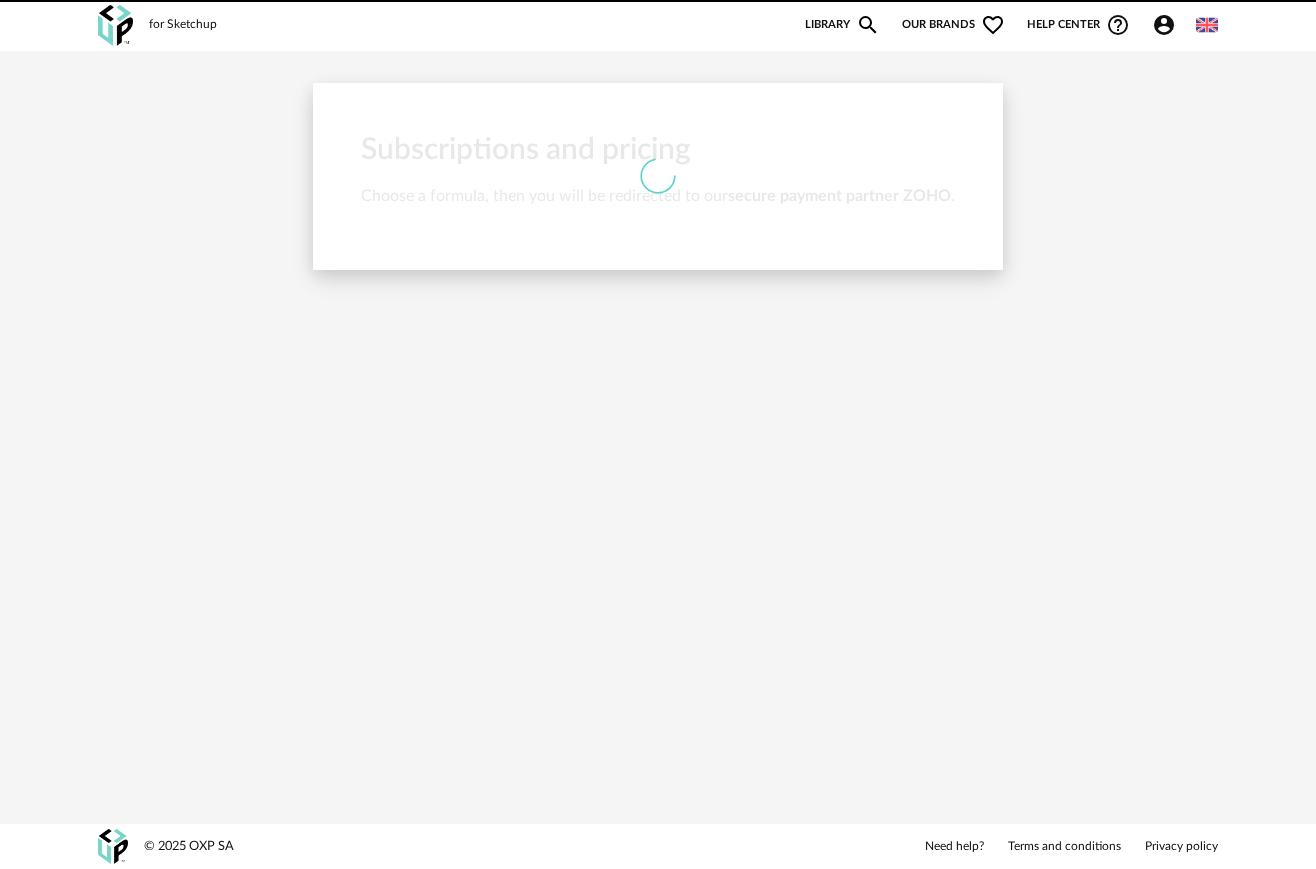 scroll, scrollTop: 0, scrollLeft: 0, axis: both 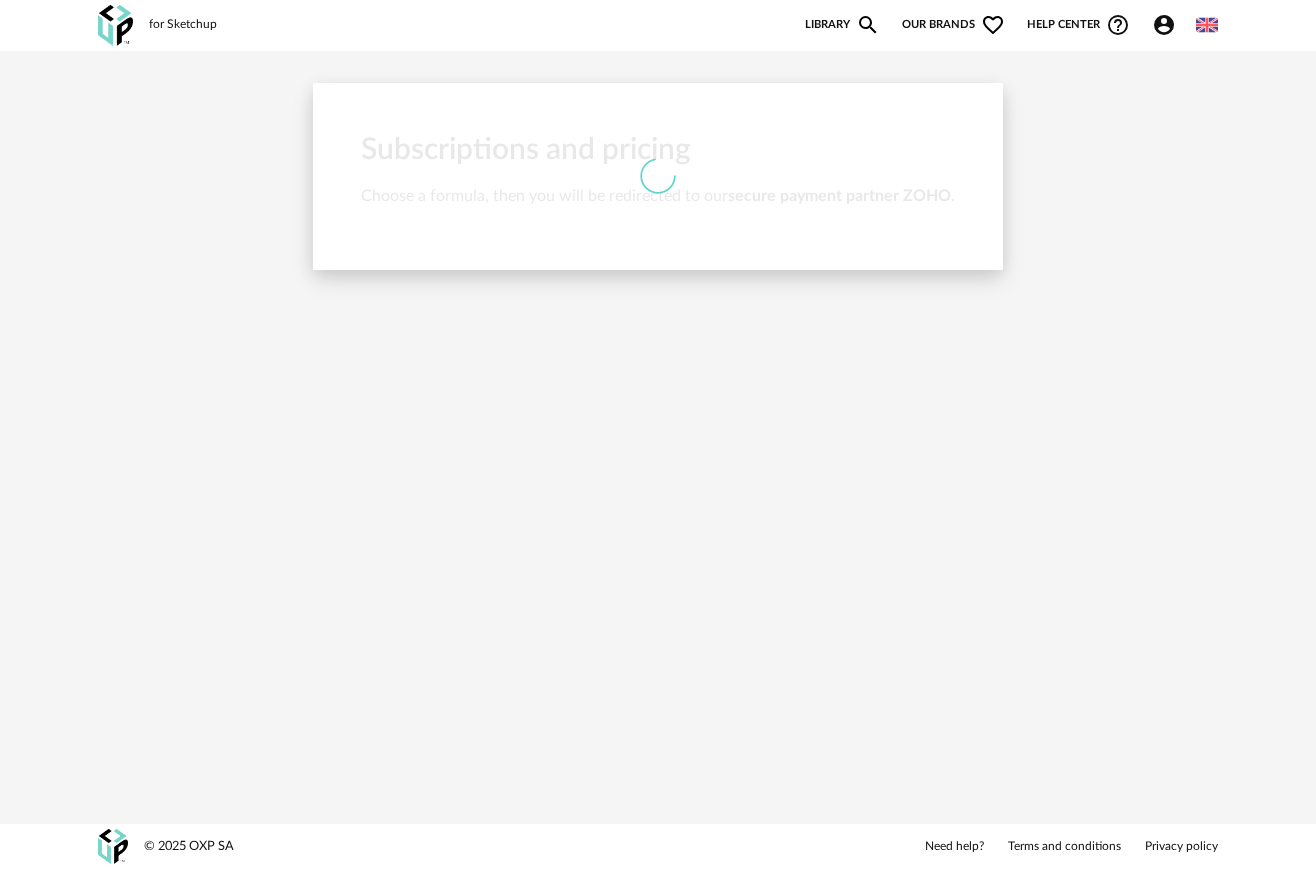 drag, startPoint x: 483, startPoint y: 155, endPoint x: 607, endPoint y: 166, distance: 124.486946 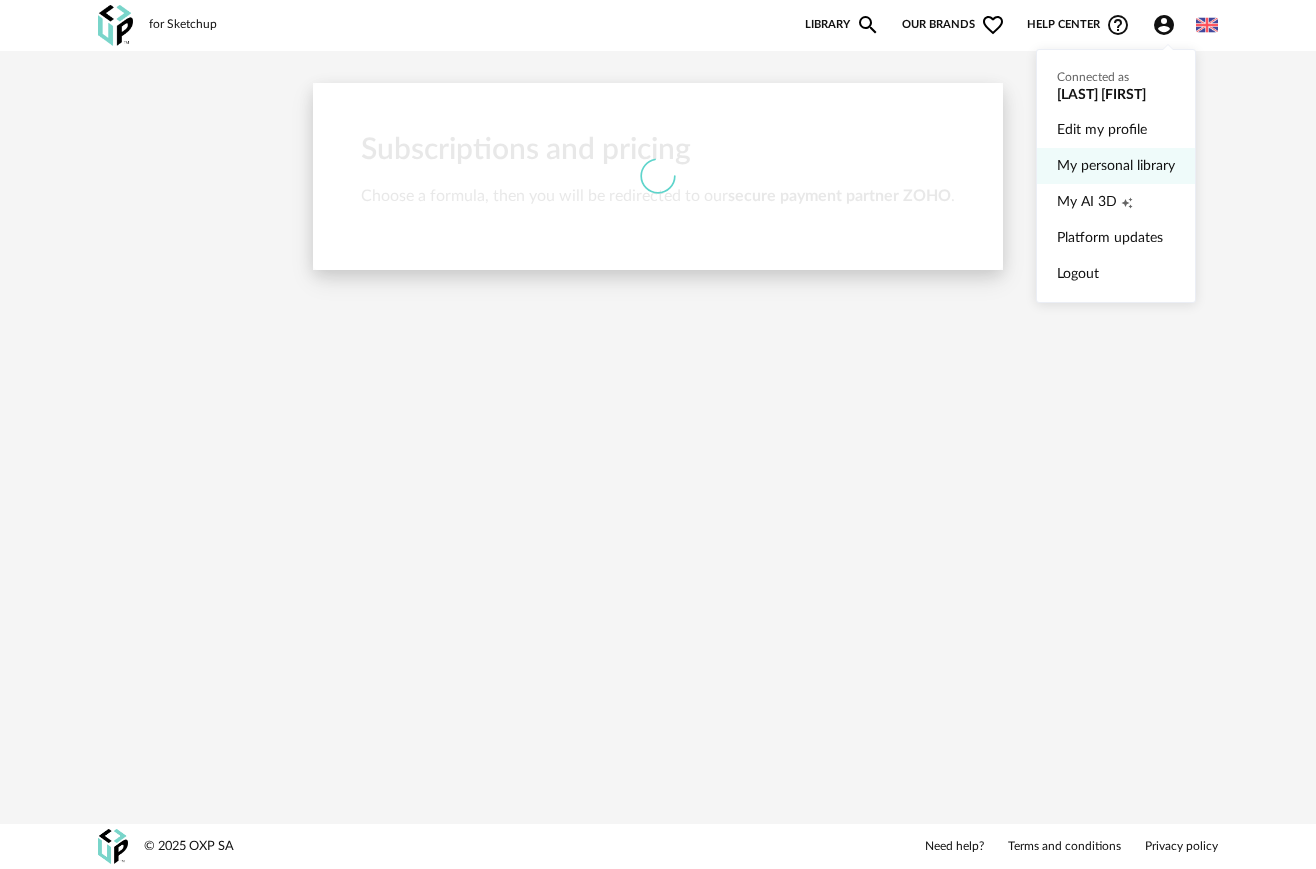 click on "My personal library" at bounding box center (1116, 166) 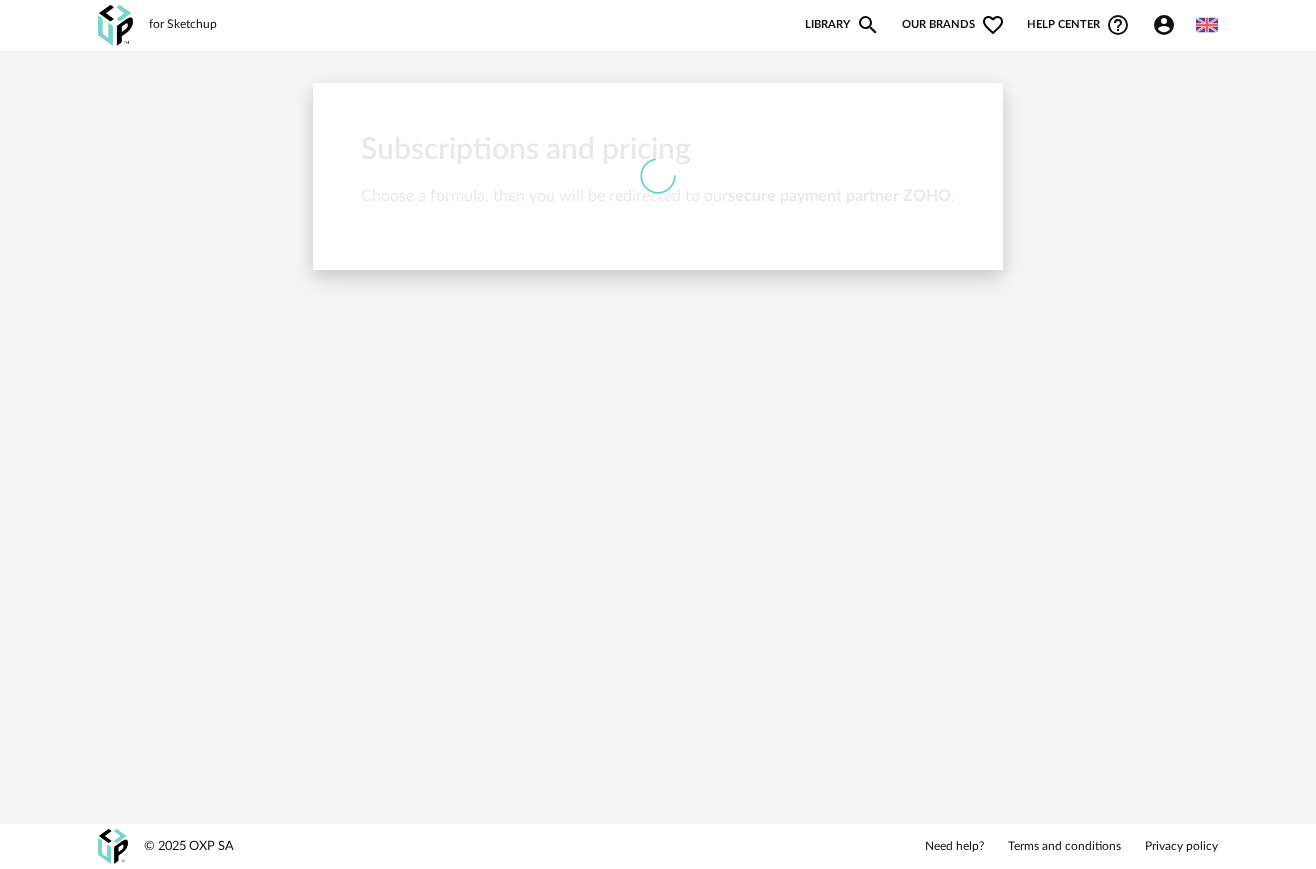 click on "for Sketchup" at bounding box center (183, 25) 